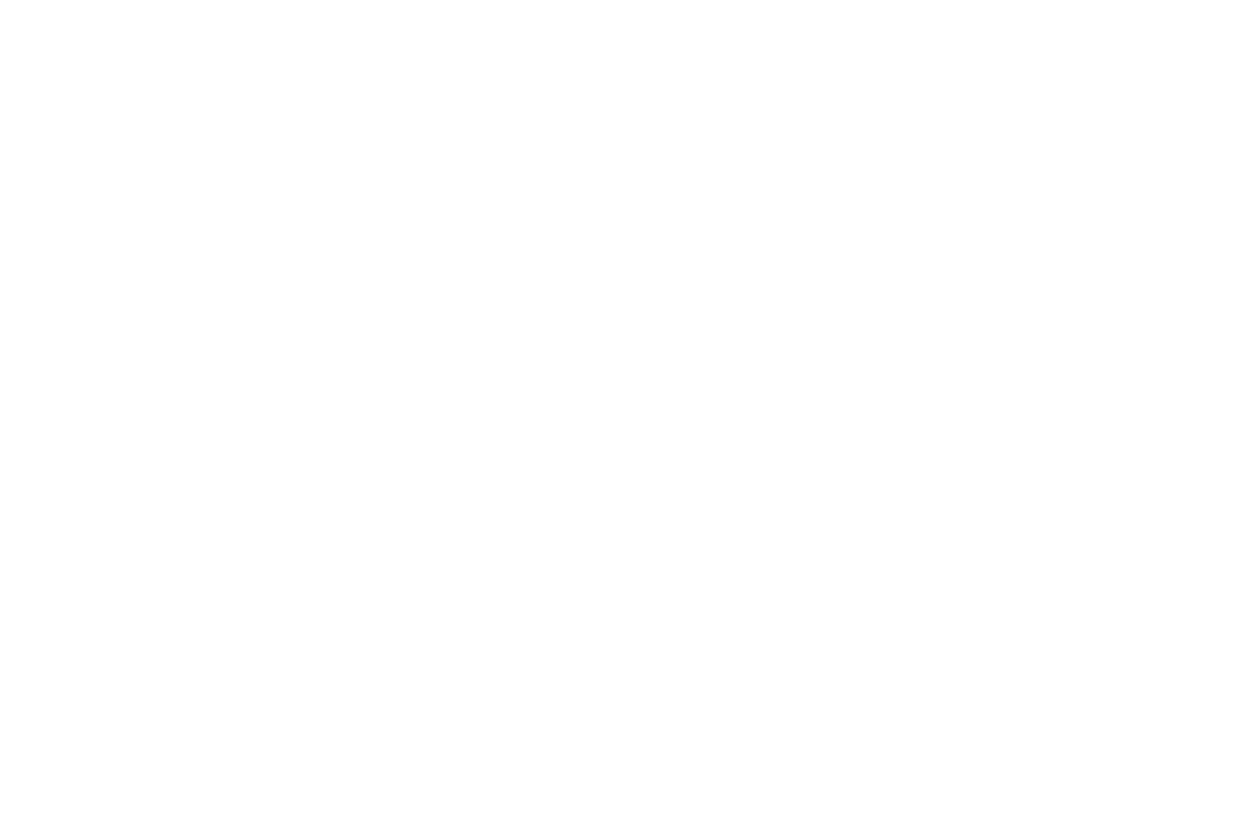 scroll, scrollTop: 0, scrollLeft: 0, axis: both 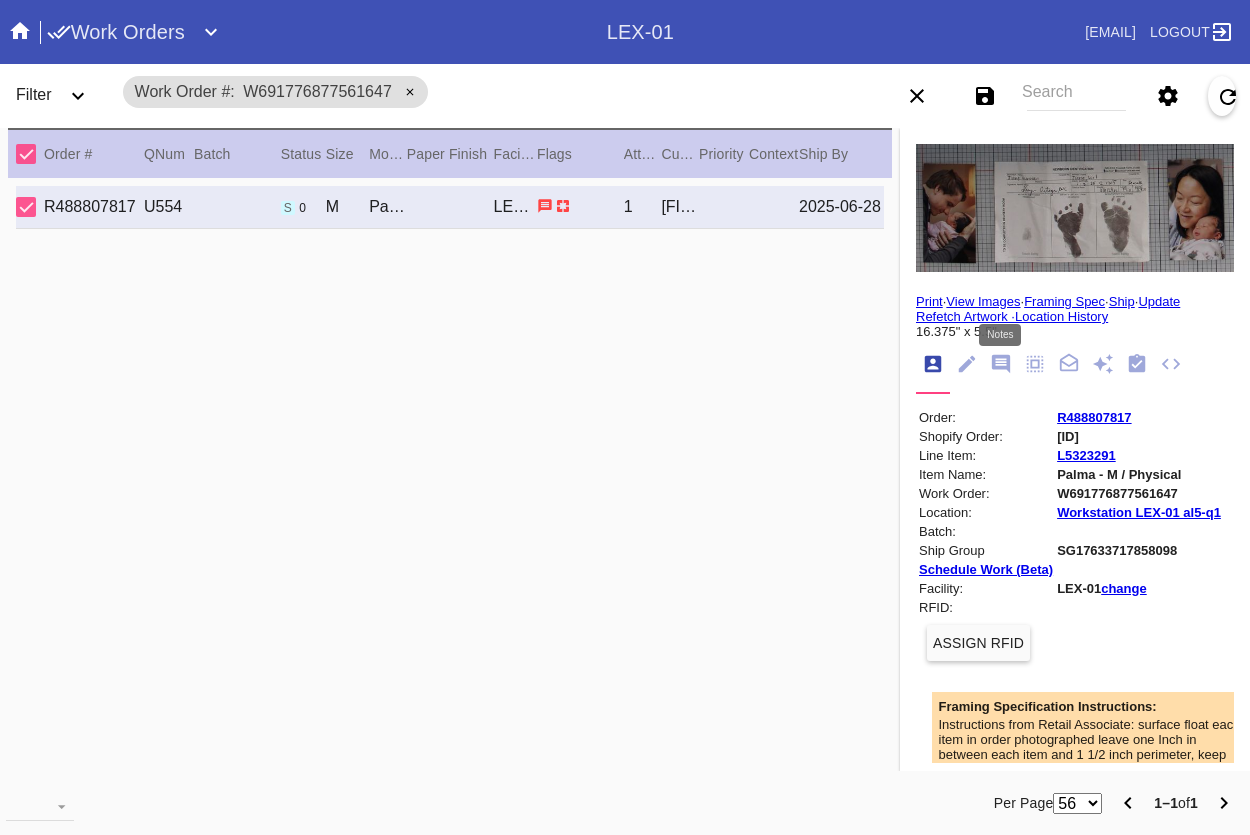 click at bounding box center [1001, 364] 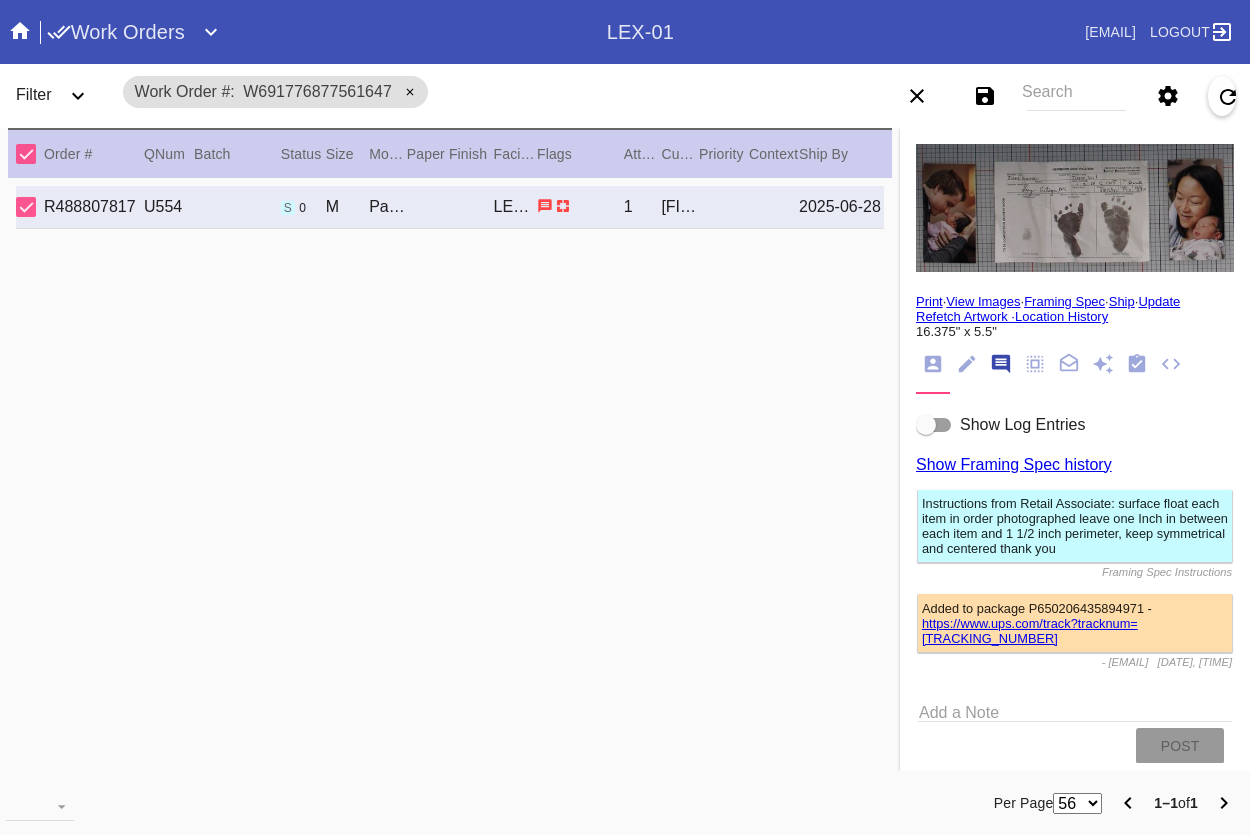 scroll, scrollTop: 123, scrollLeft: 0, axis: vertical 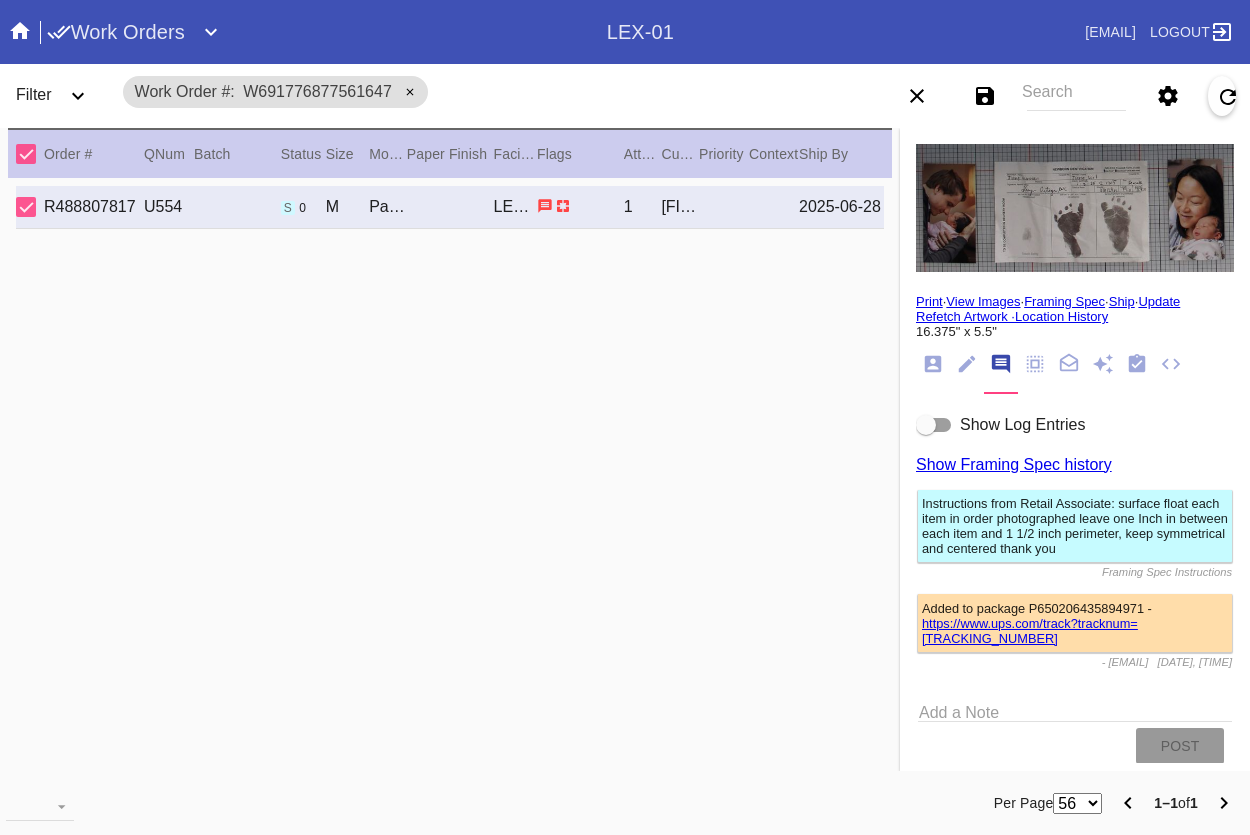 click at bounding box center (934, 425) 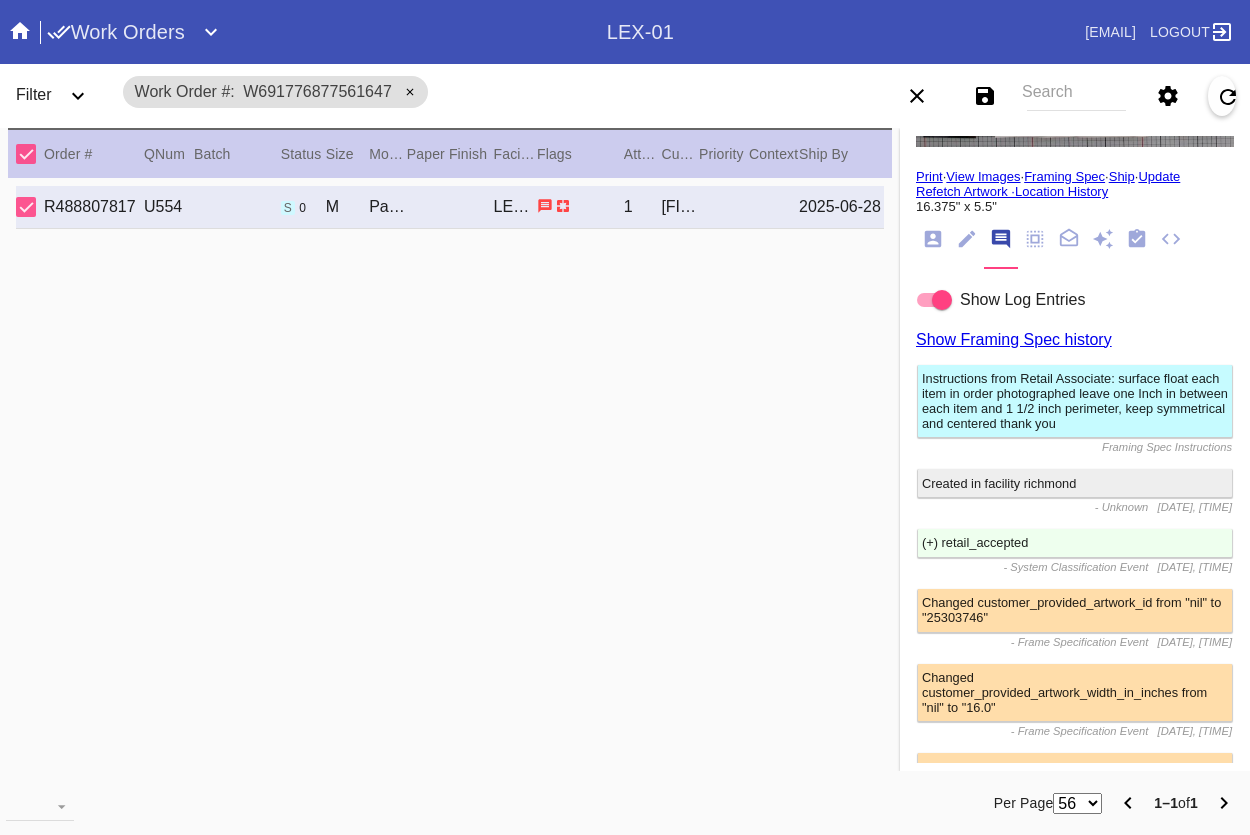scroll, scrollTop: 140, scrollLeft: 0, axis: vertical 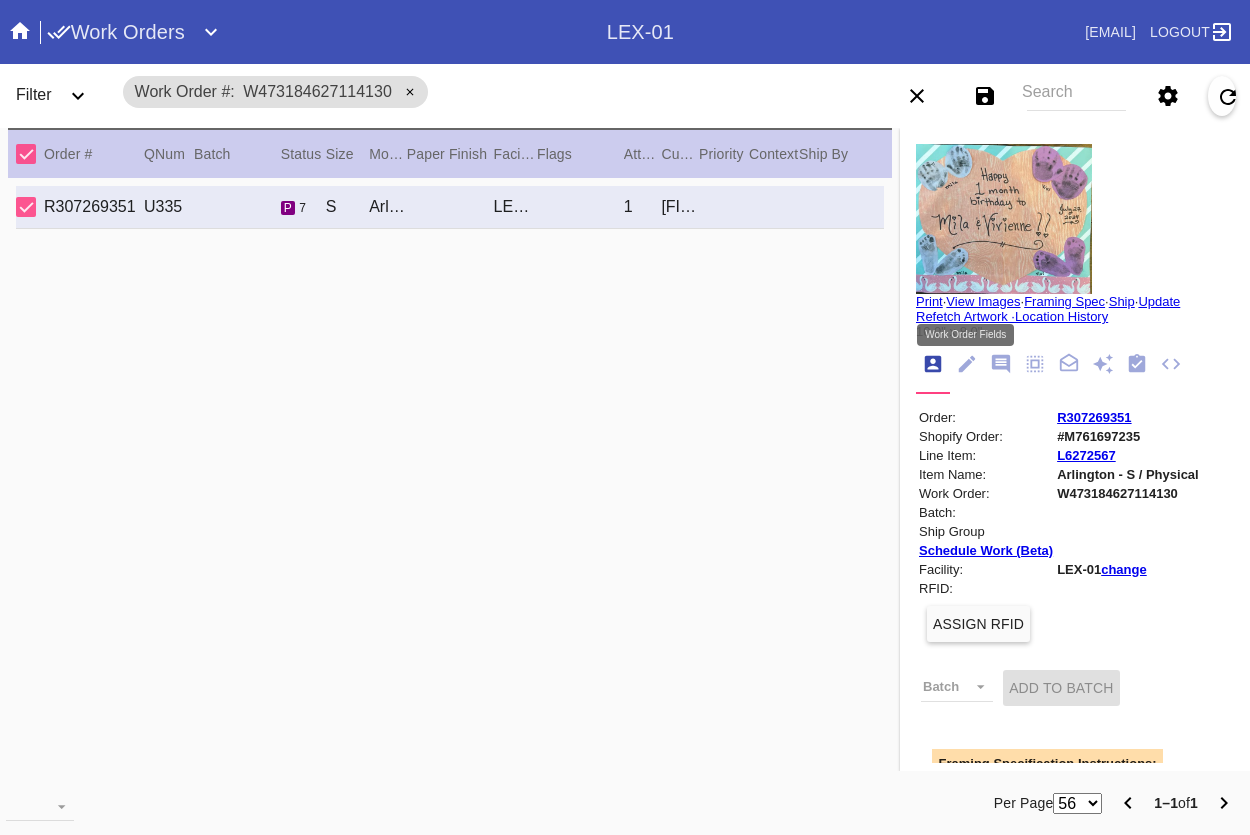 click at bounding box center (967, 364) 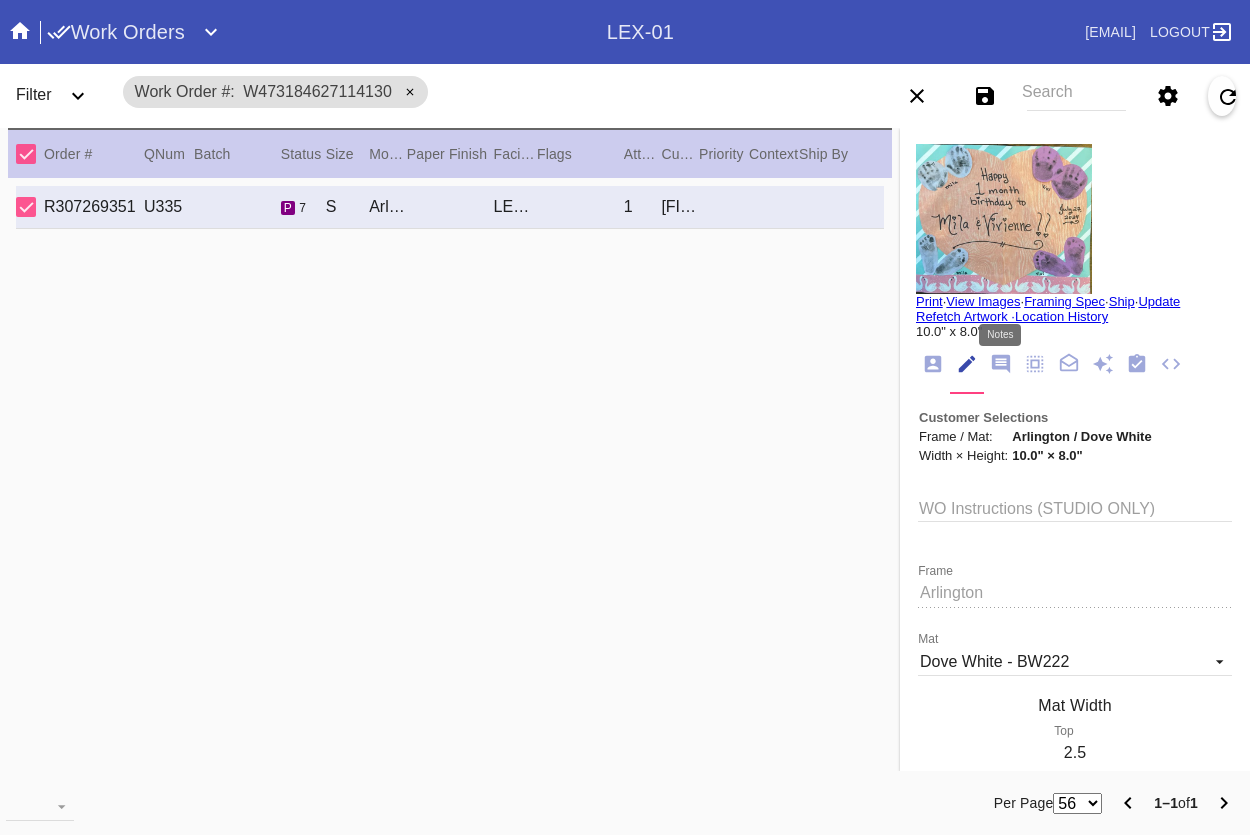 click at bounding box center (1001, 364) 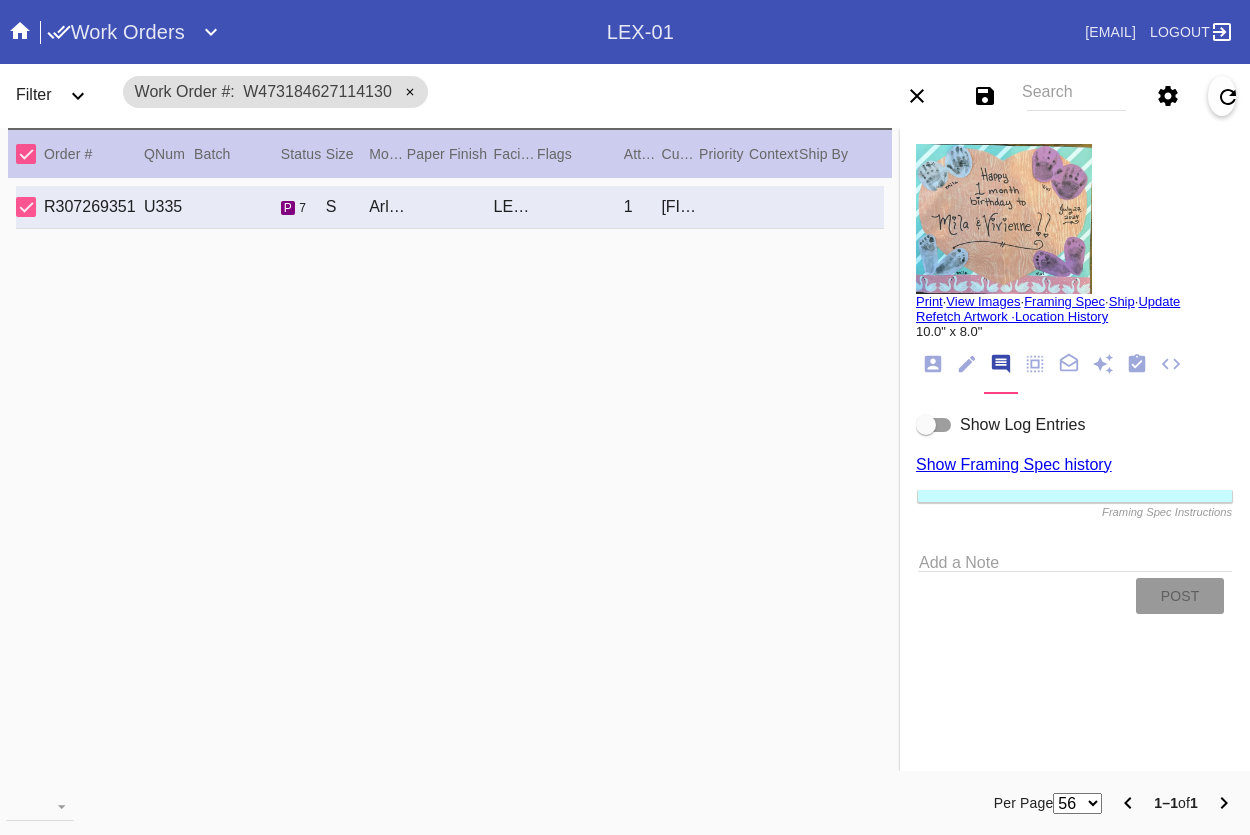 click at bounding box center (934, 425) 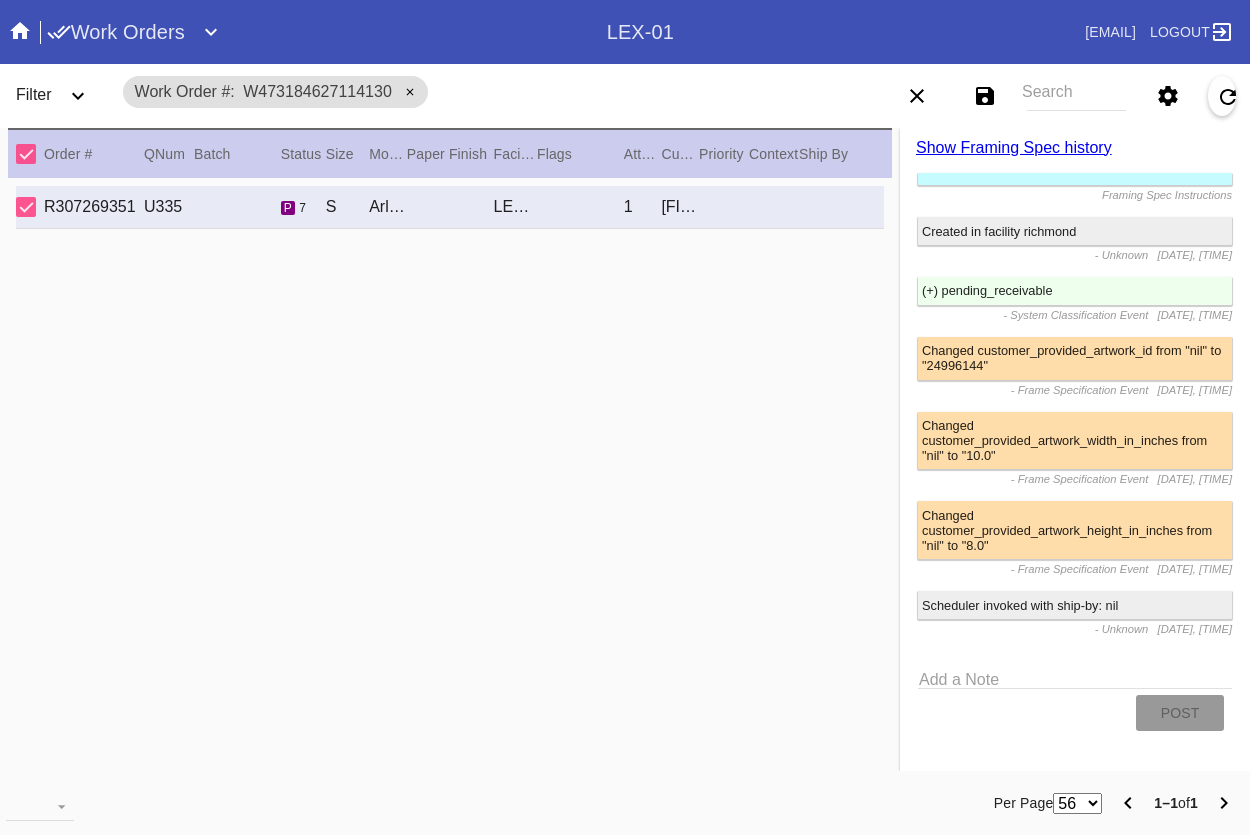 scroll, scrollTop: 0, scrollLeft: 0, axis: both 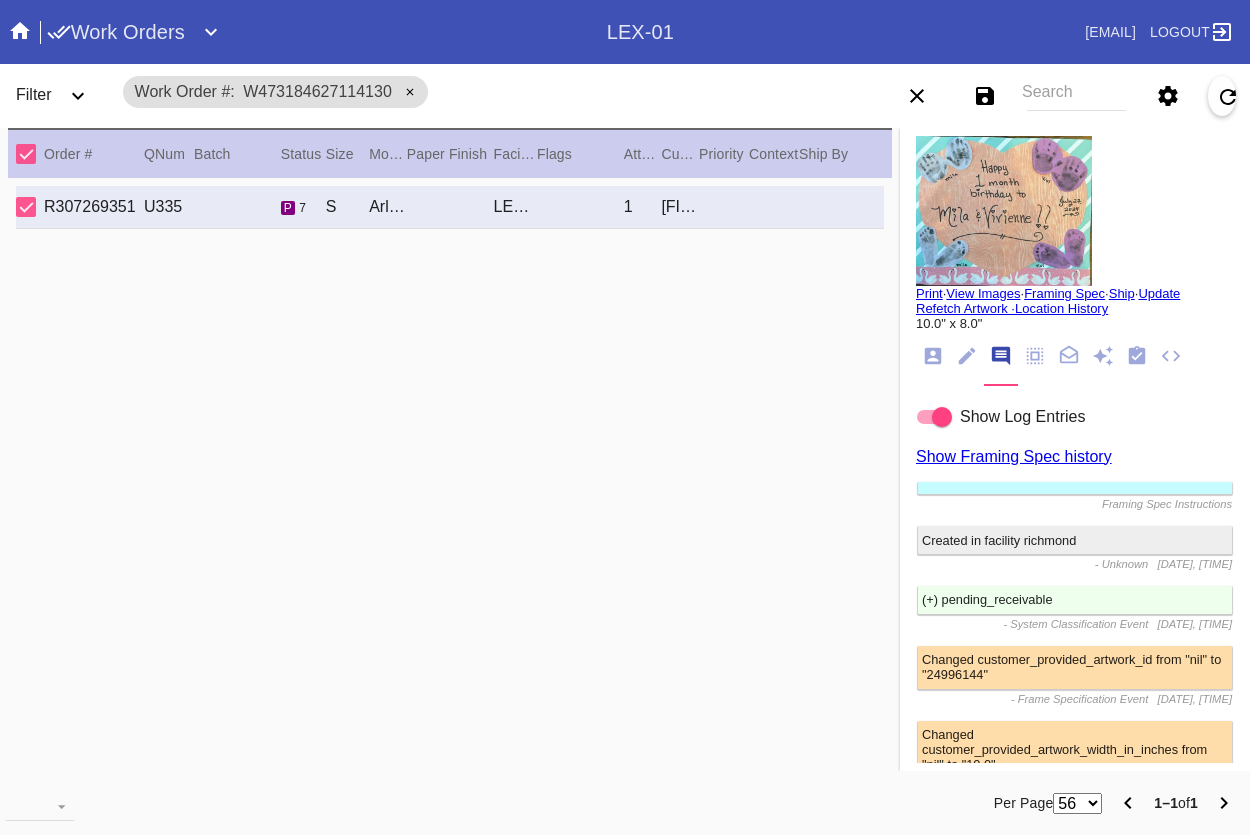 click at bounding box center [934, 417] 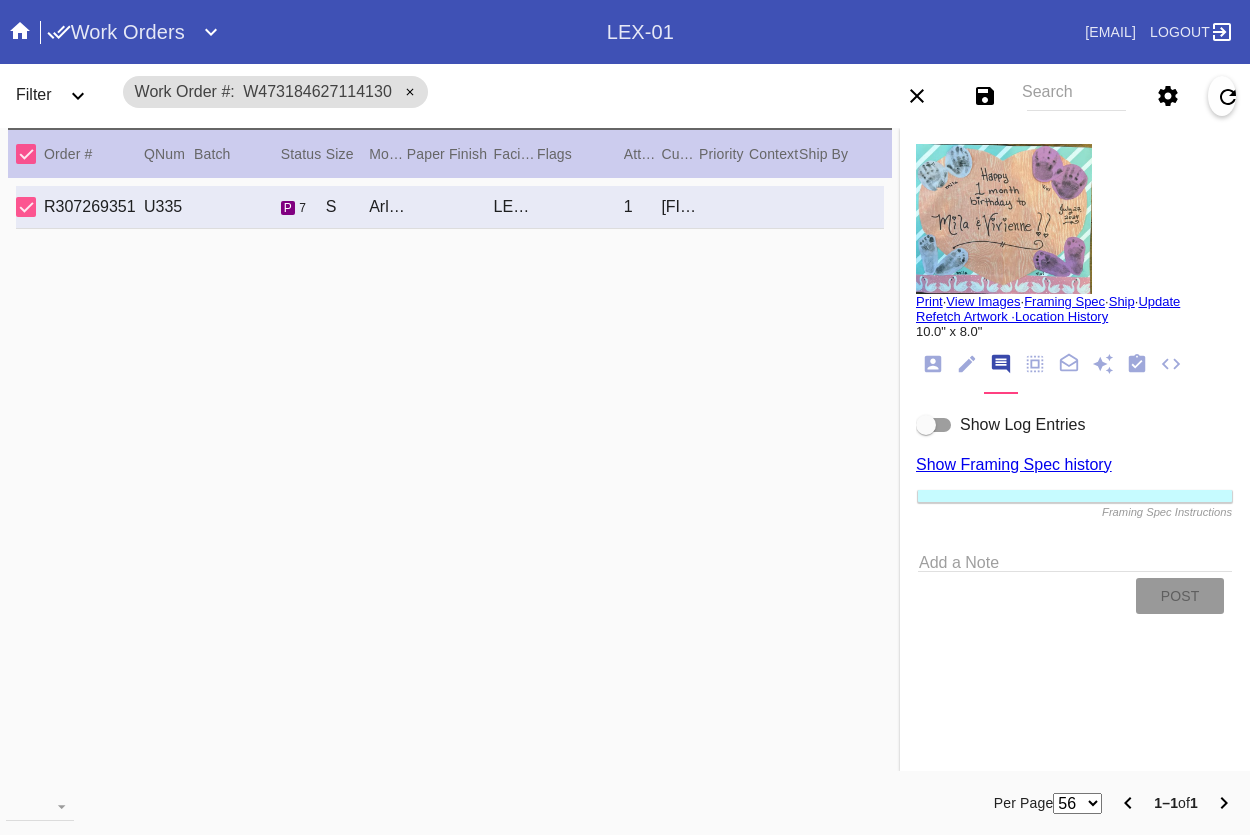 scroll, scrollTop: 0, scrollLeft: 0, axis: both 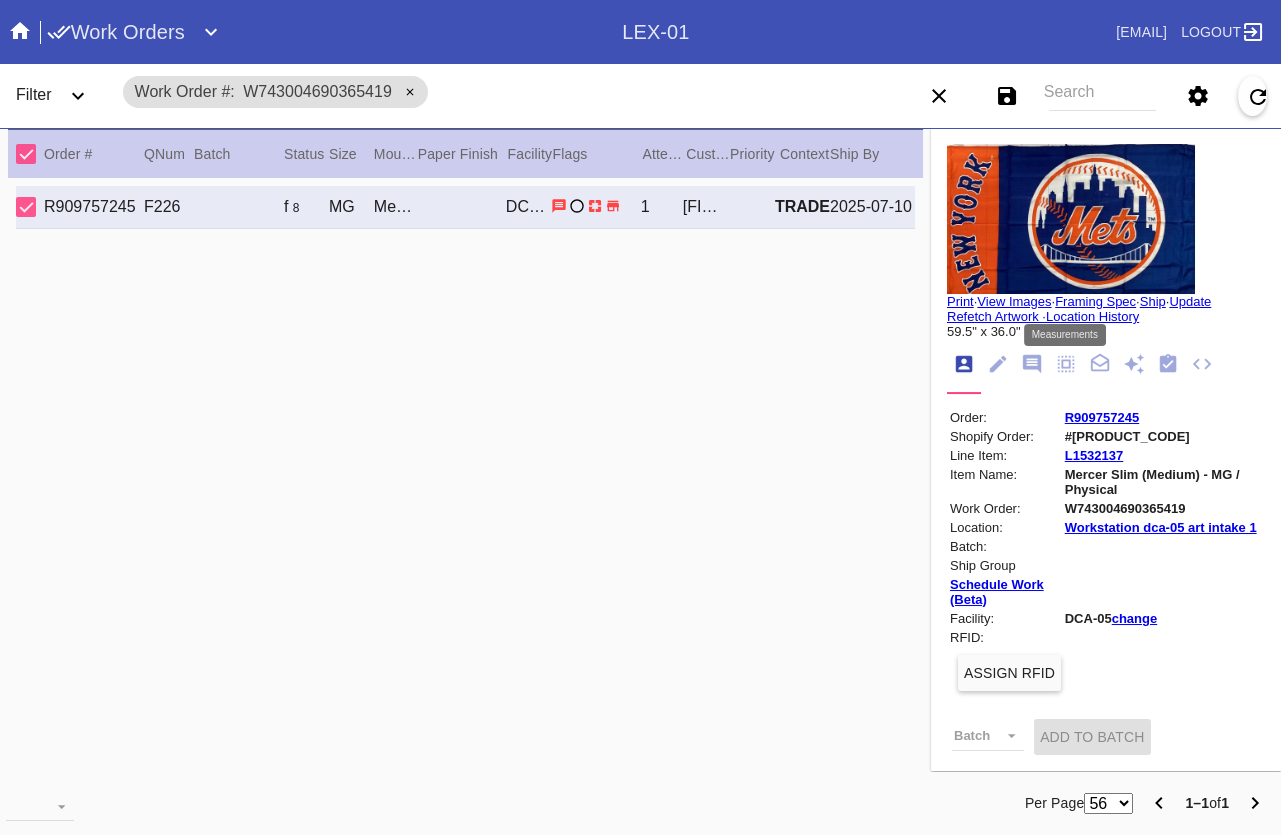 click at bounding box center (1066, 364) 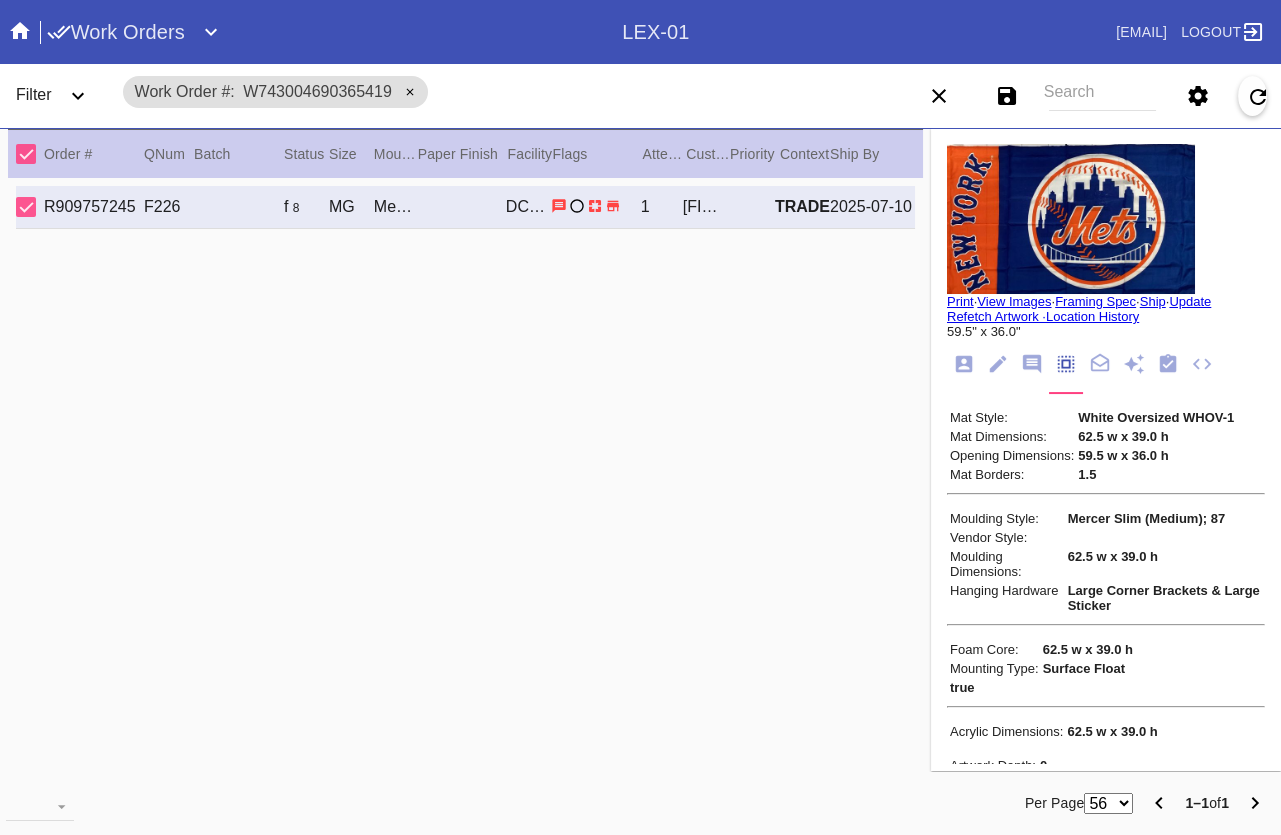 scroll, scrollTop: 65, scrollLeft: 0, axis: vertical 